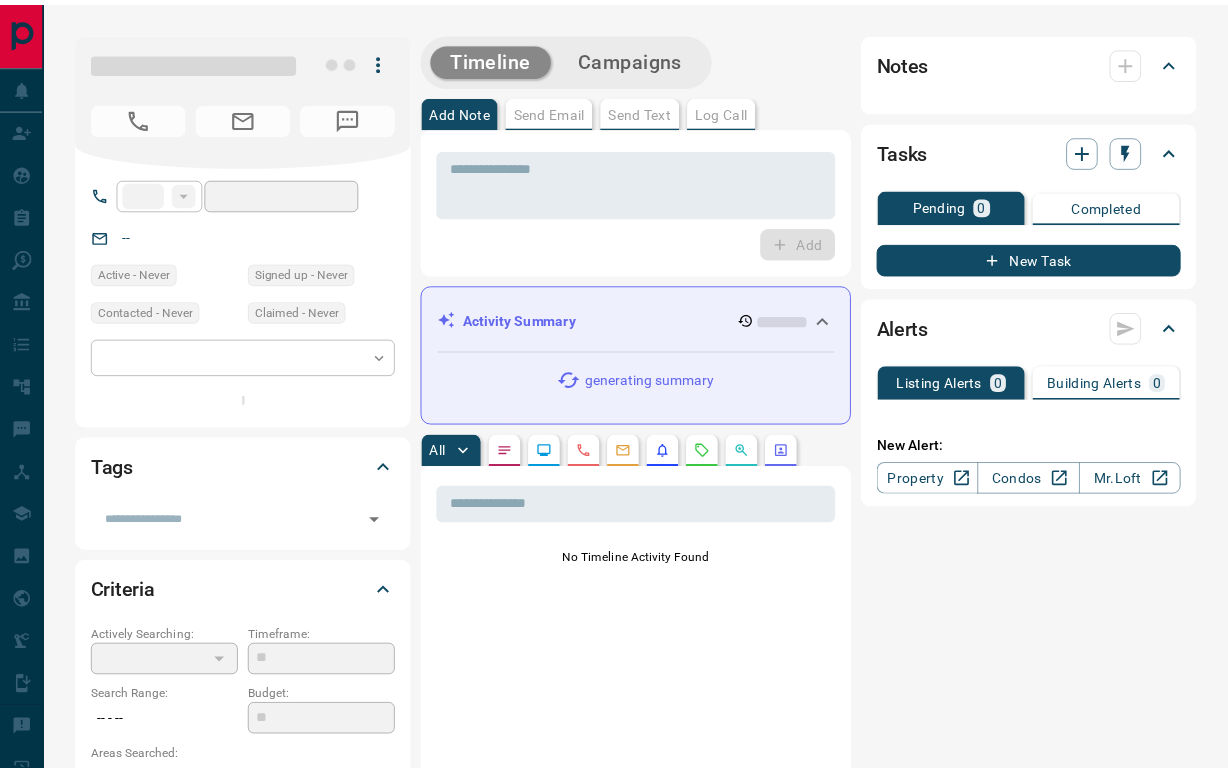 scroll, scrollTop: 0, scrollLeft: 0, axis: both 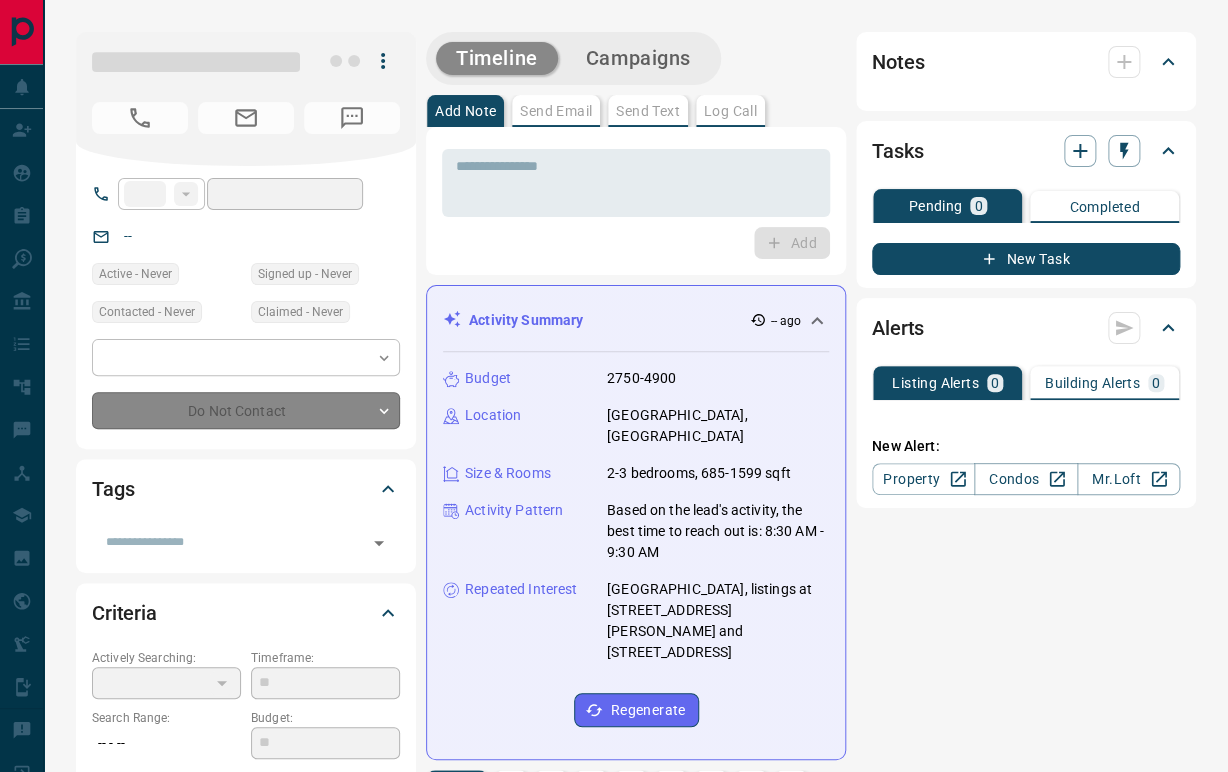 type on "**" 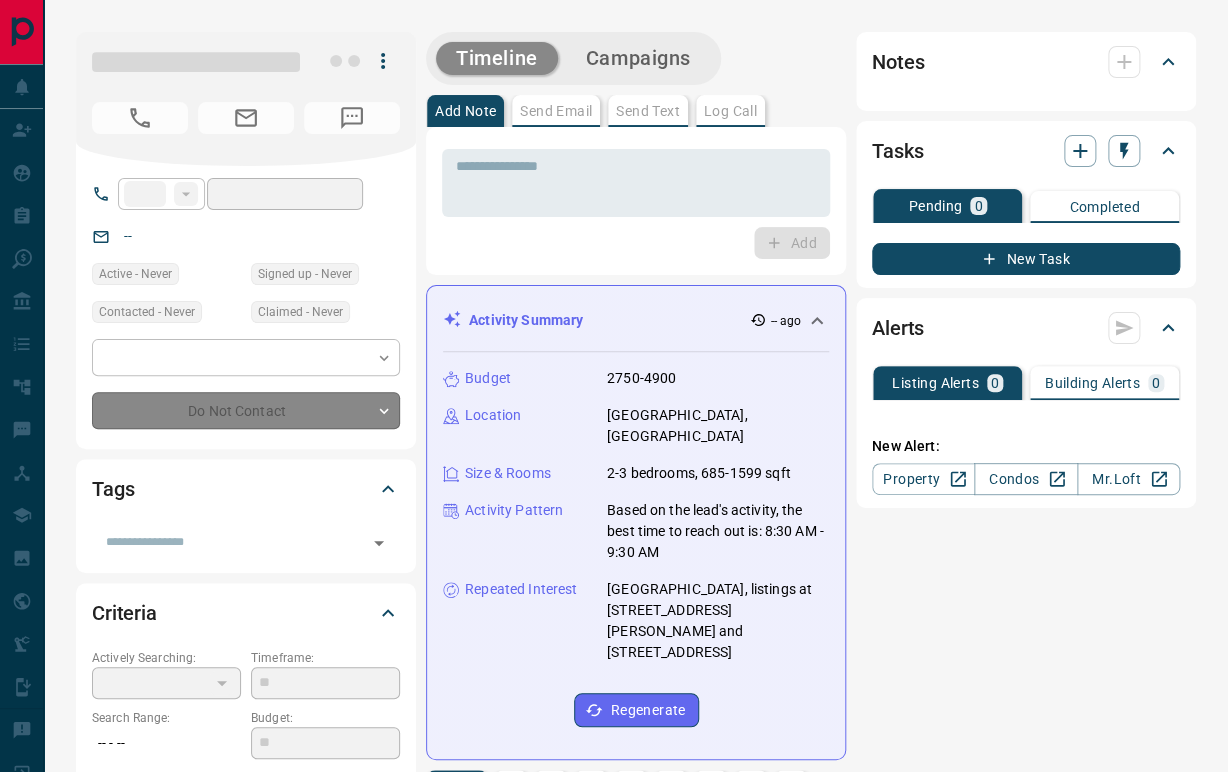 type on "**********" 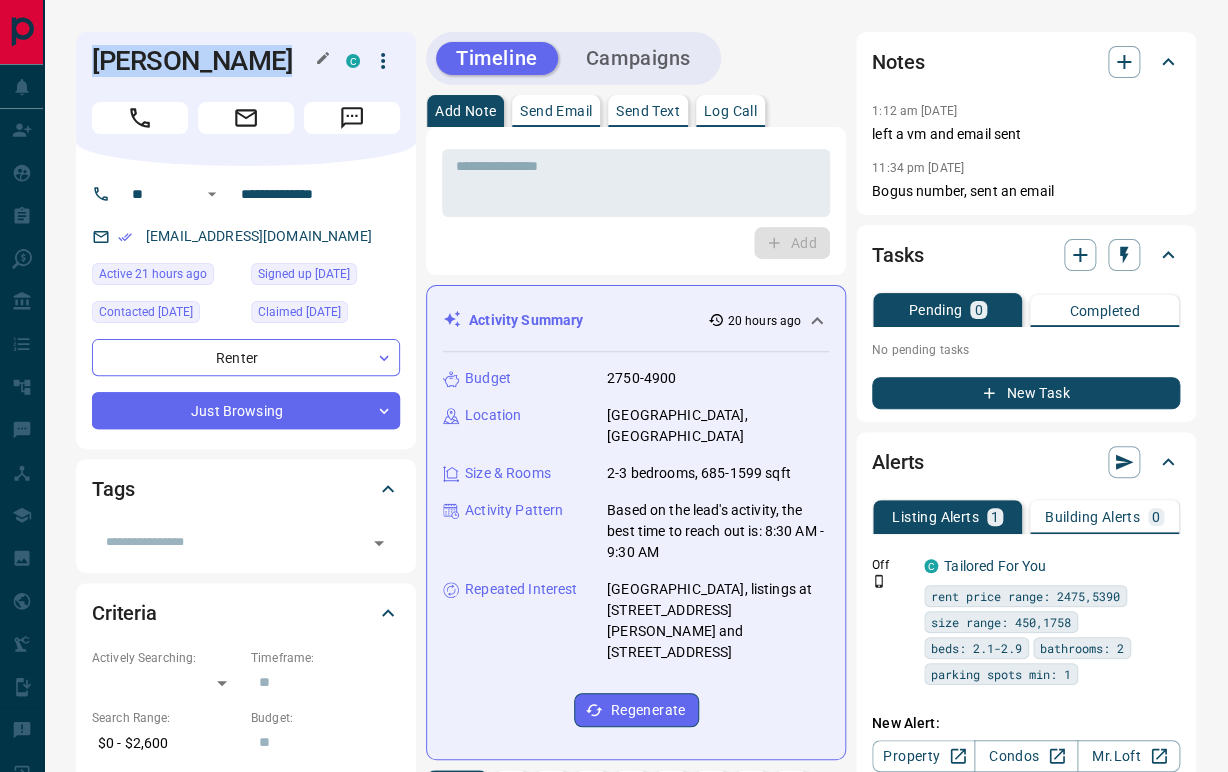 drag, startPoint x: 276, startPoint y: 55, endPoint x: 67, endPoint y: 51, distance: 209.03827 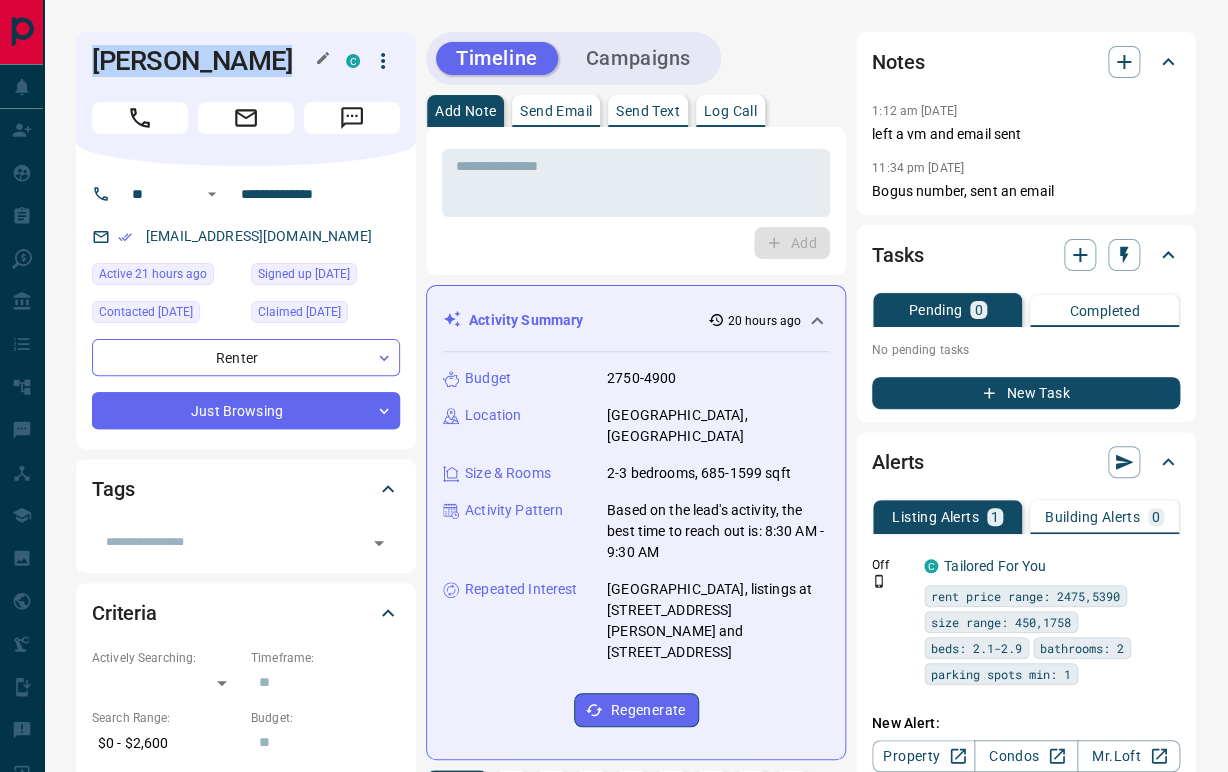 click on "**********" at bounding box center [636, 1268] 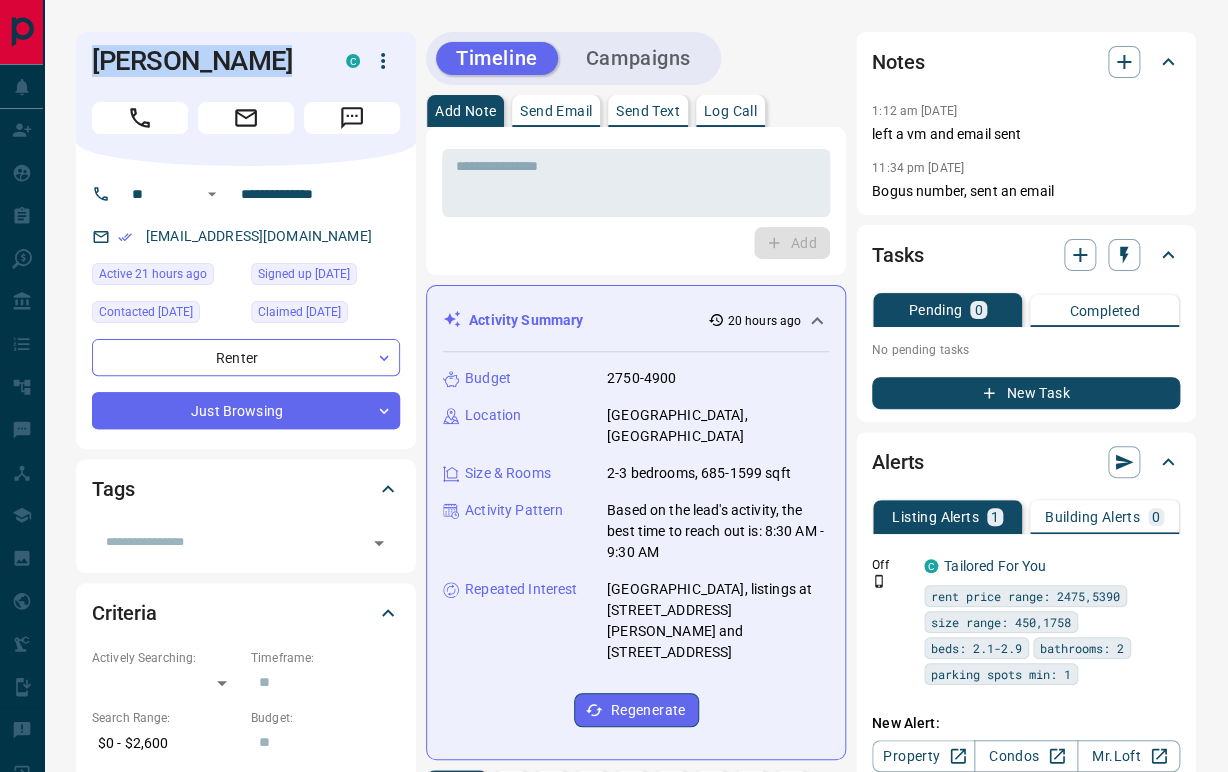 copy on "[PERSON_NAME]" 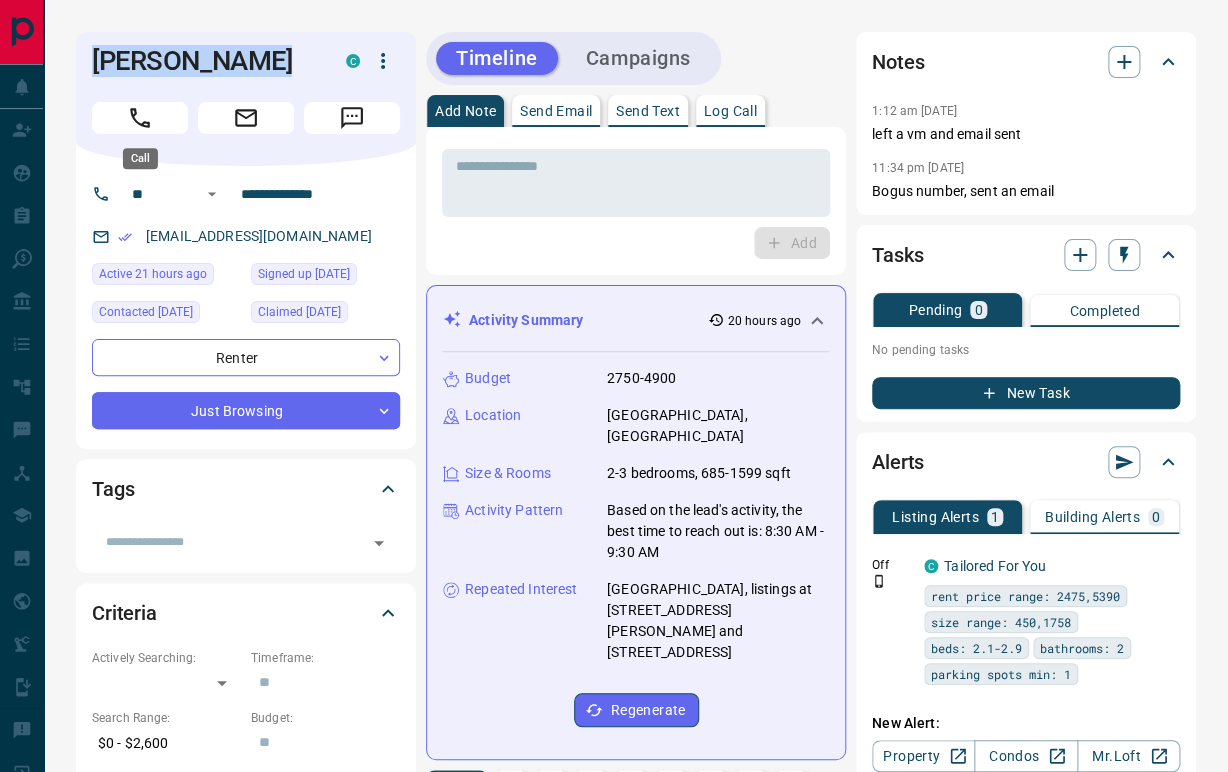 click 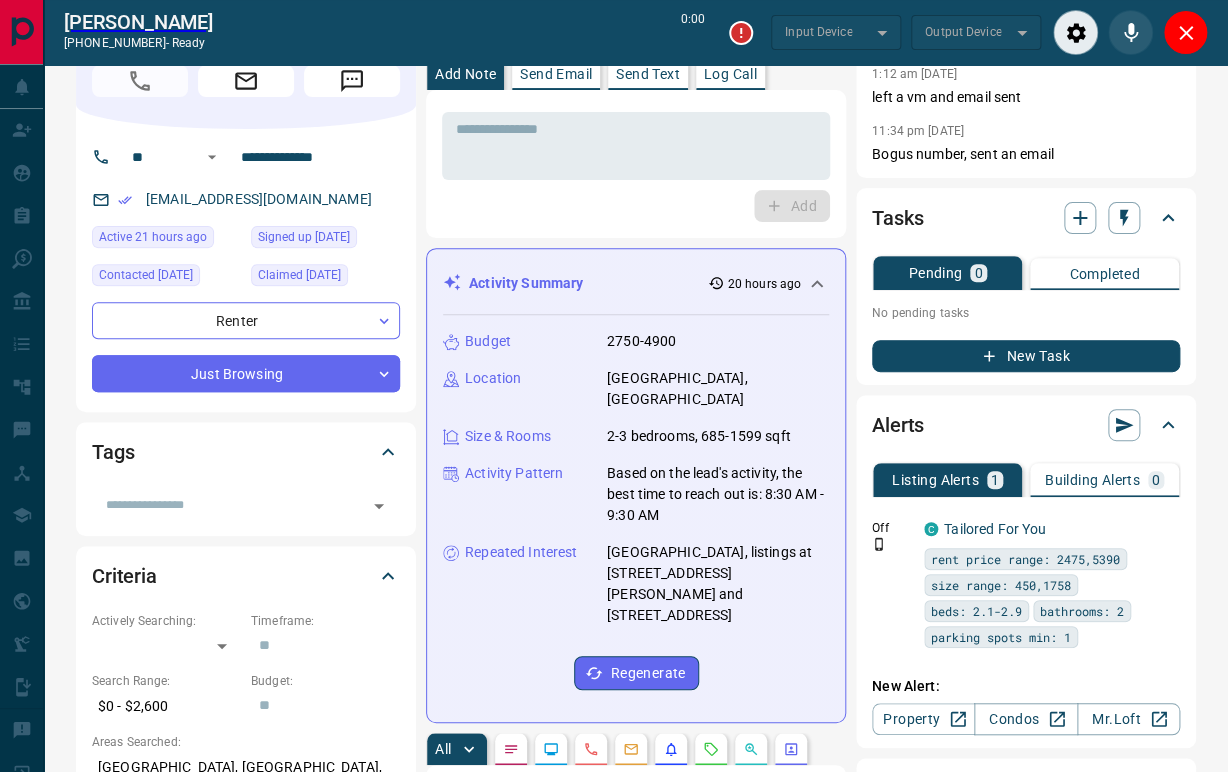 scroll, scrollTop: 222, scrollLeft: 0, axis: vertical 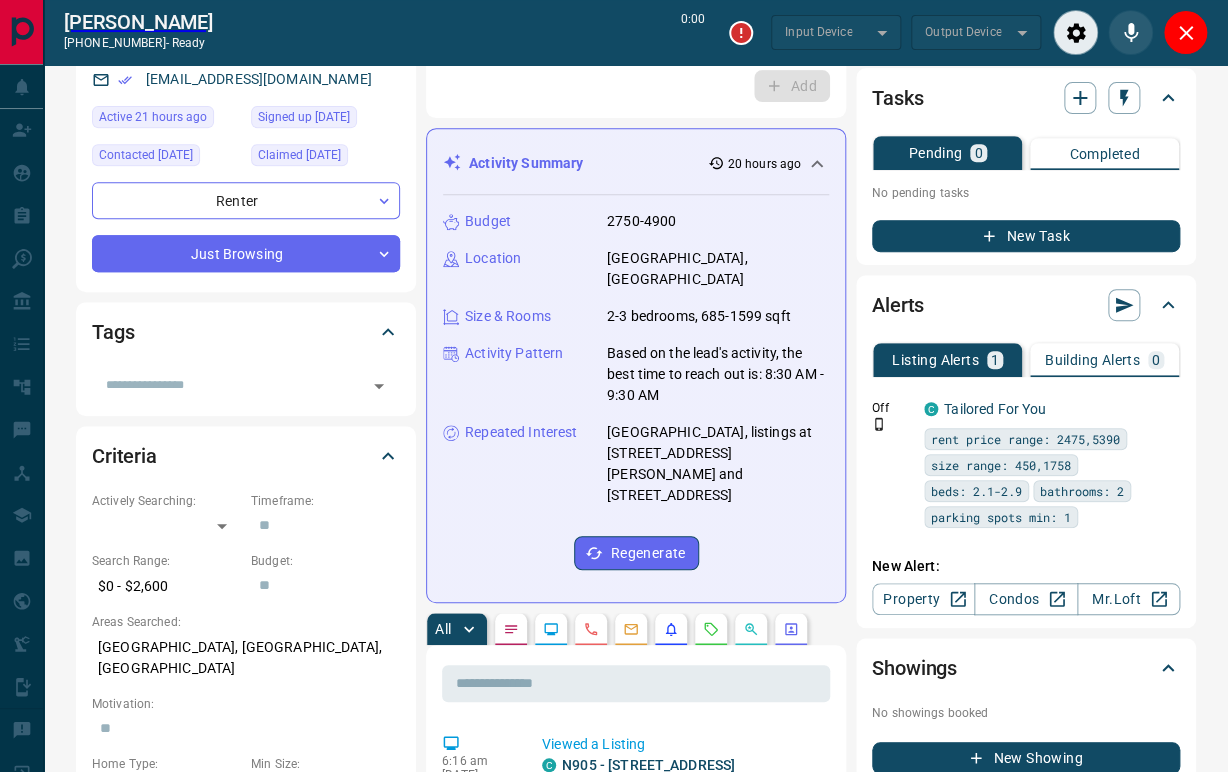 type on "*******" 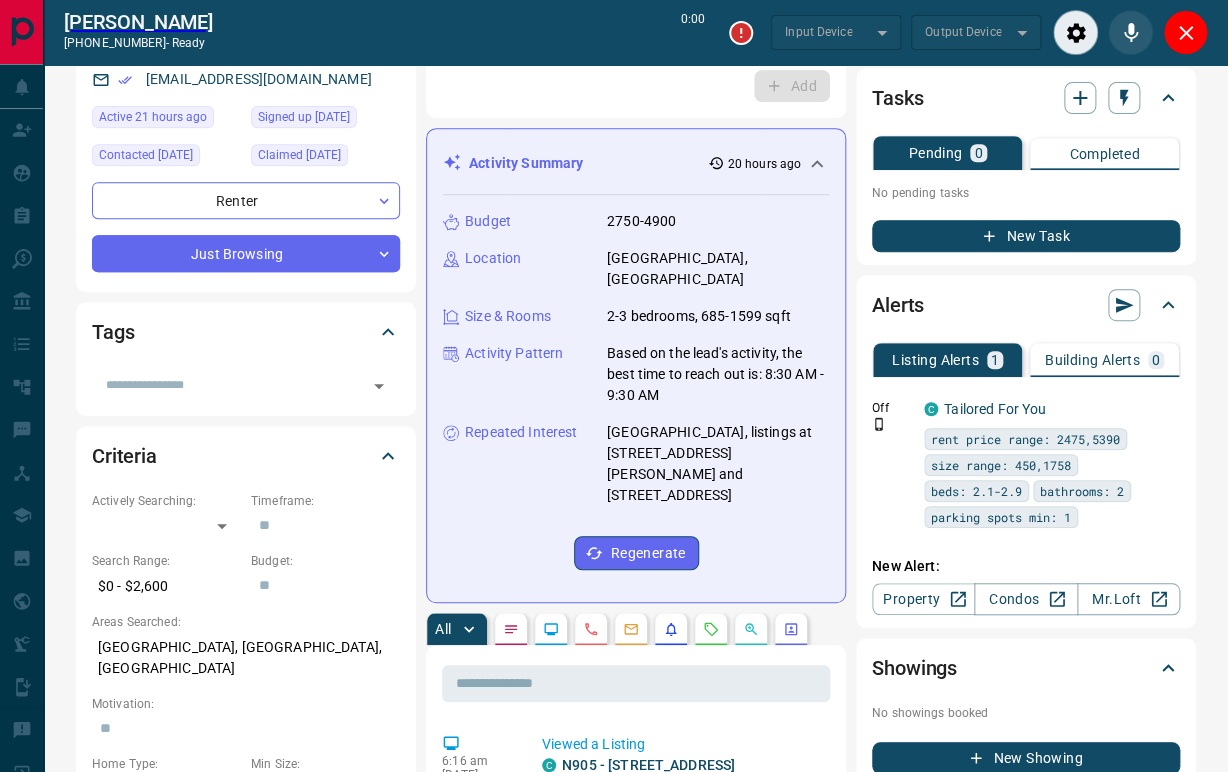 type on "*******" 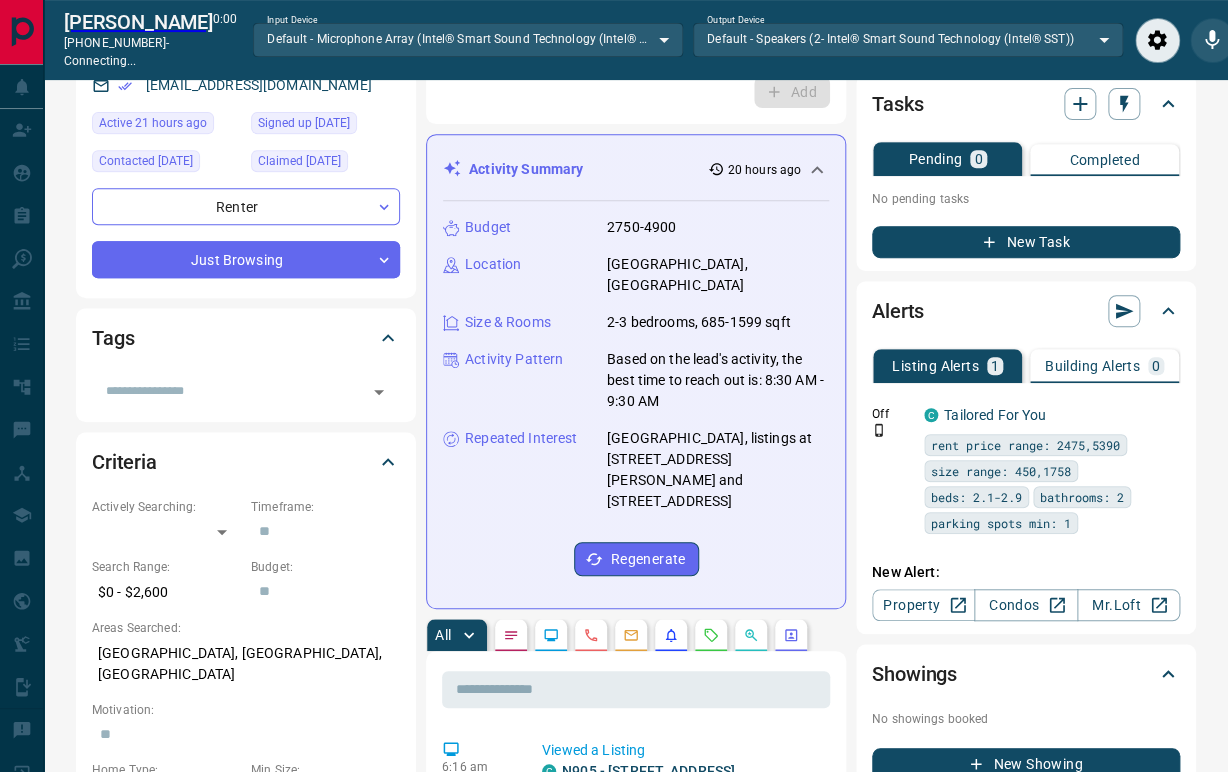 scroll, scrollTop: 0, scrollLeft: 0, axis: both 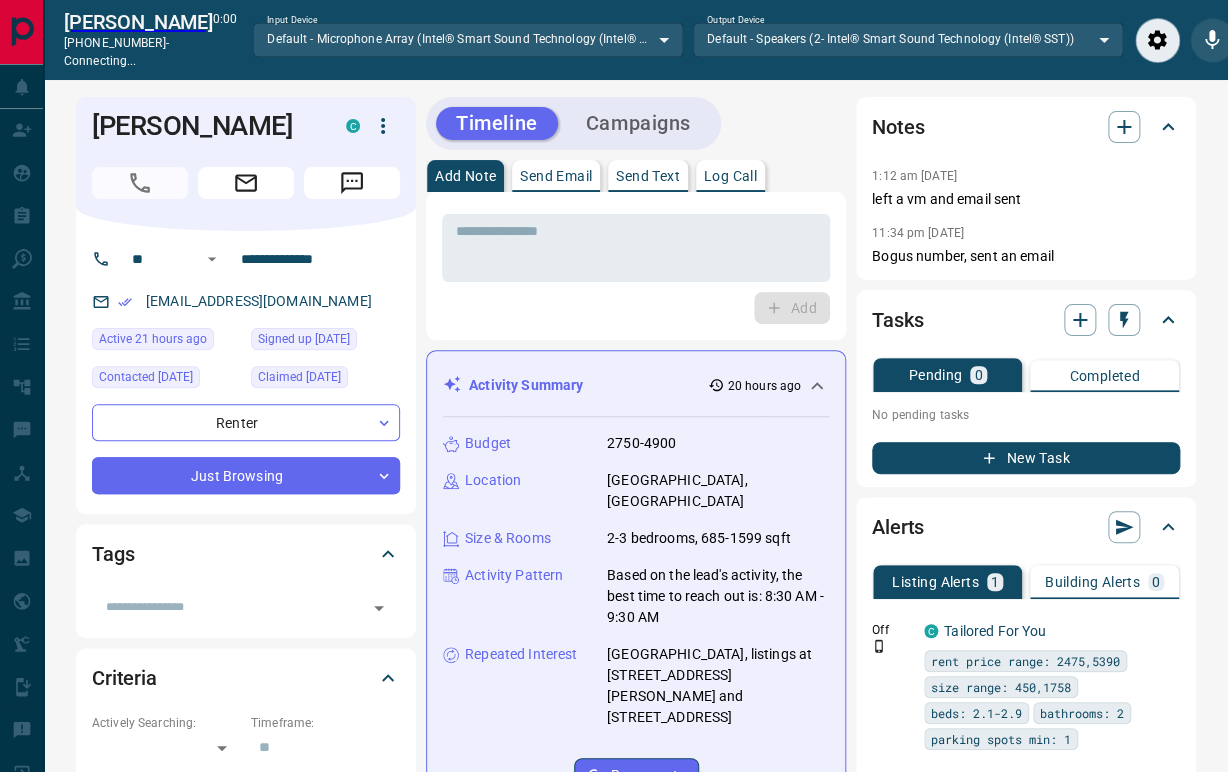 click on "* ​ Add" at bounding box center [636, 266] 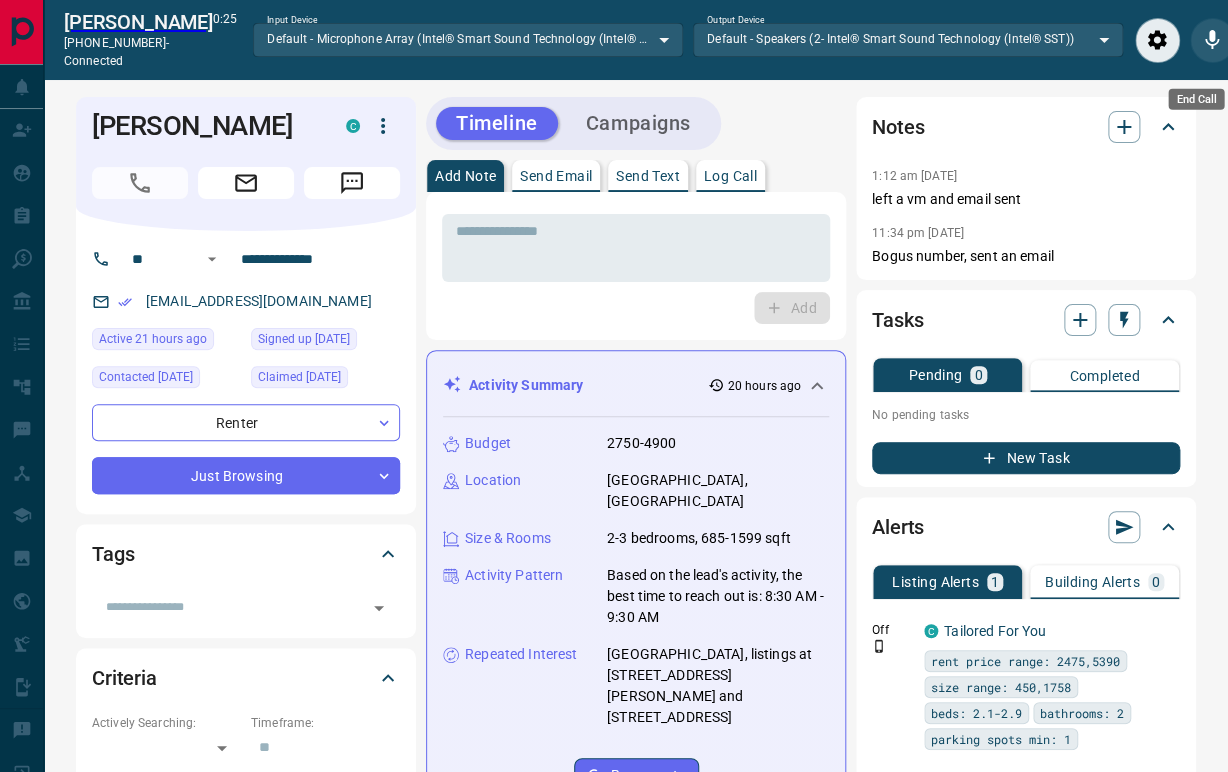 click 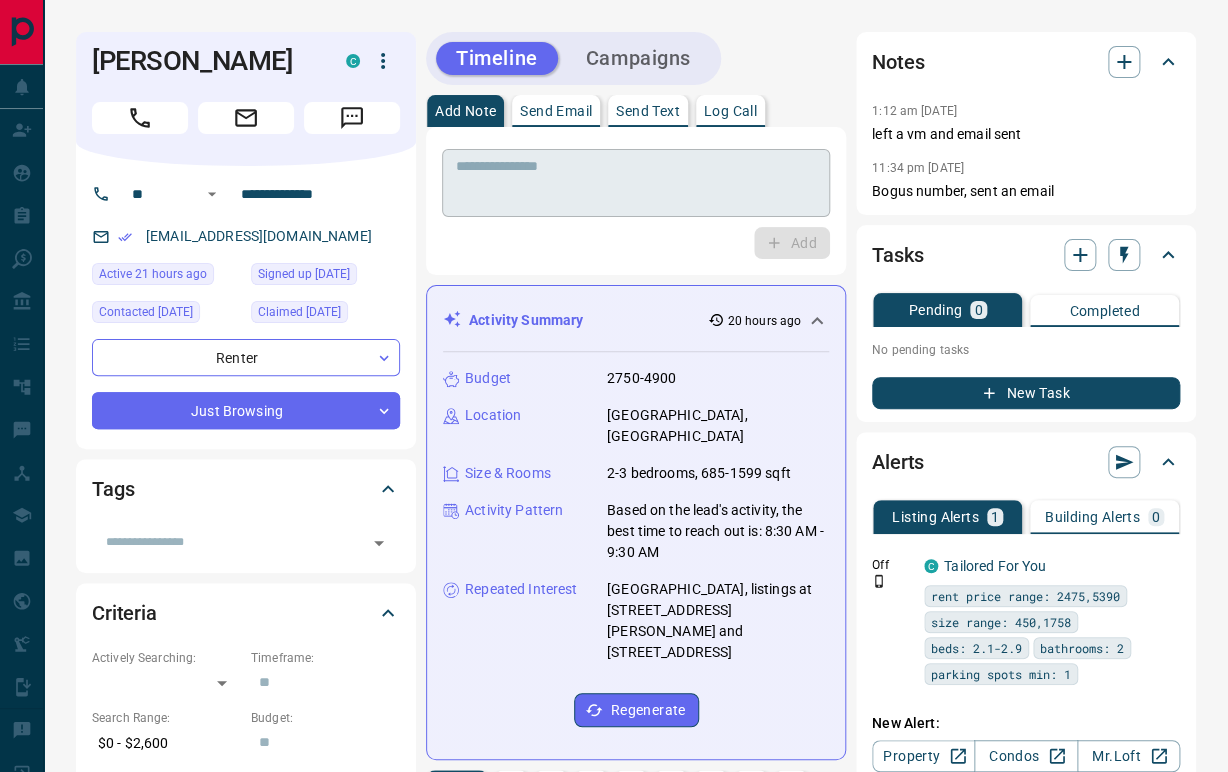 click at bounding box center [636, 183] 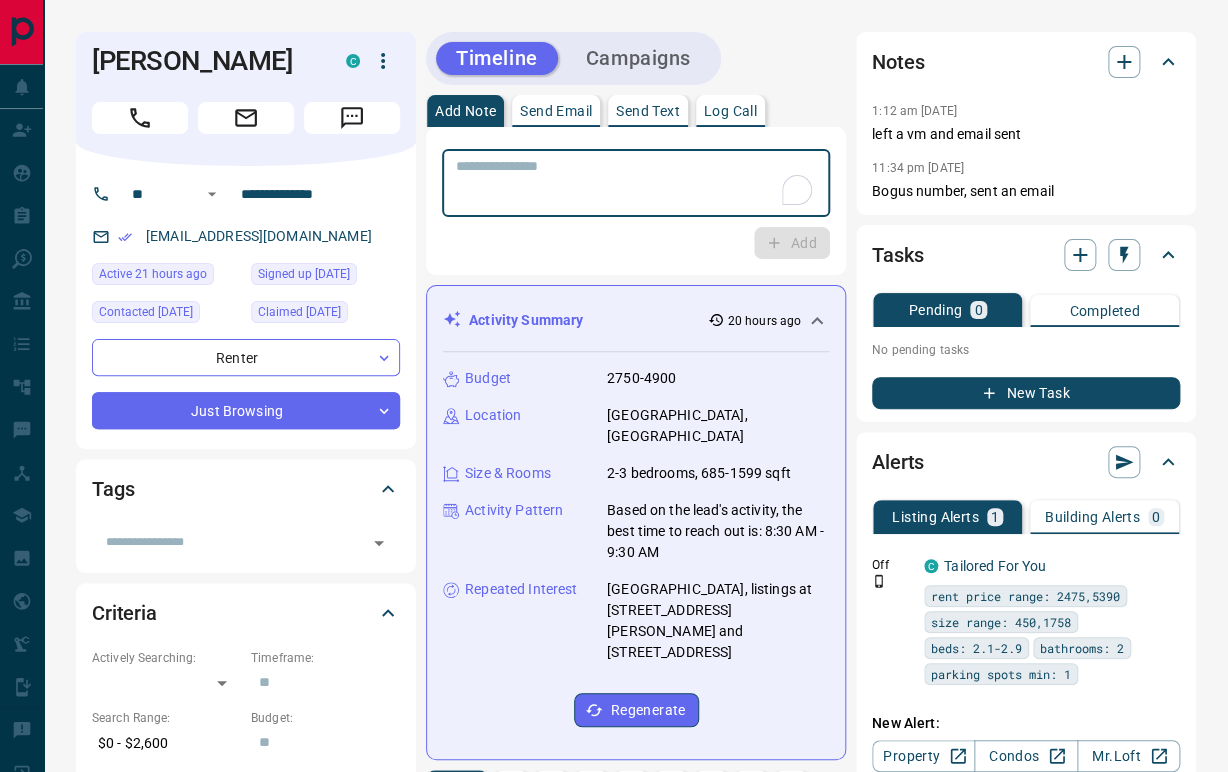 type on "*" 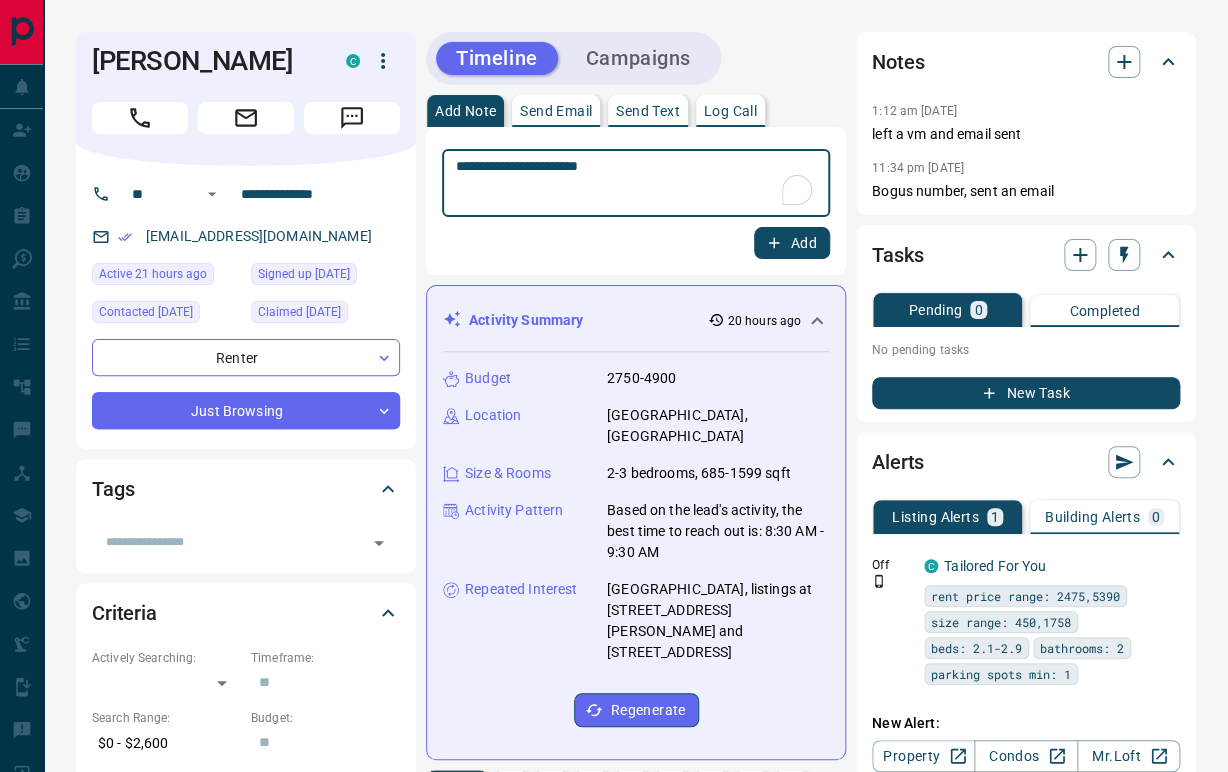 type on "**********" 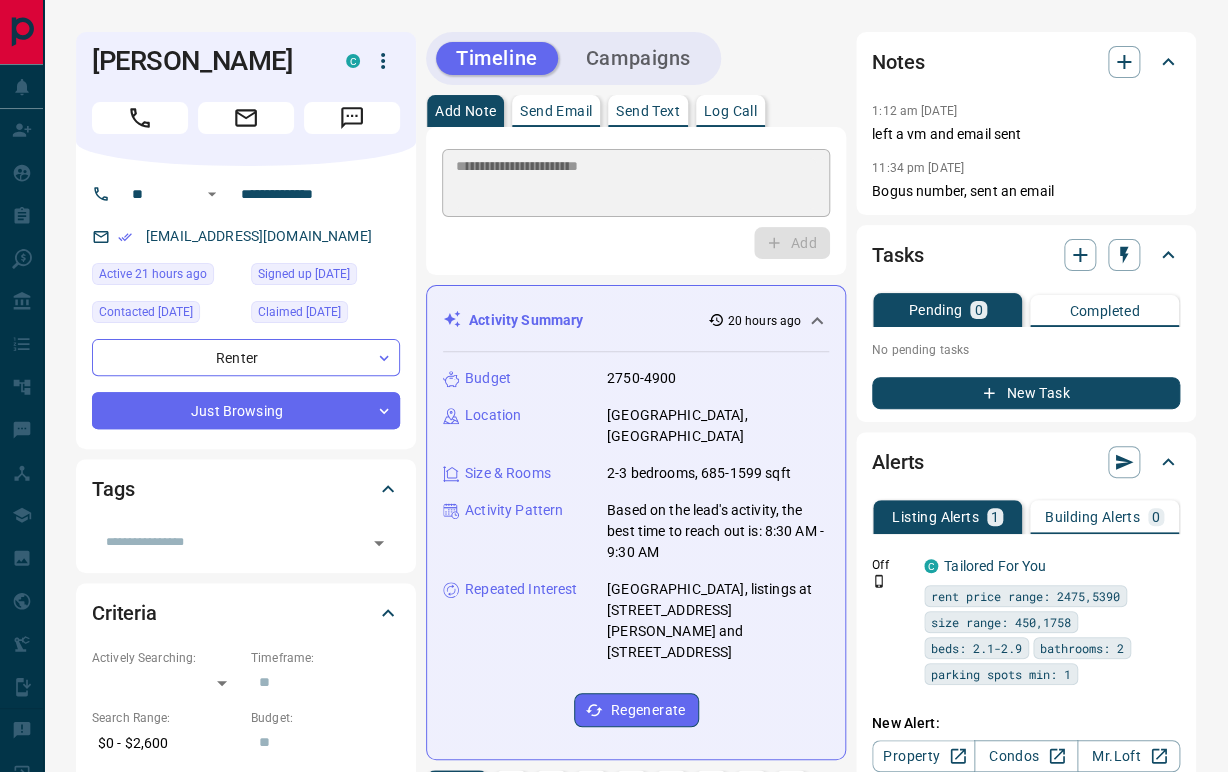 type 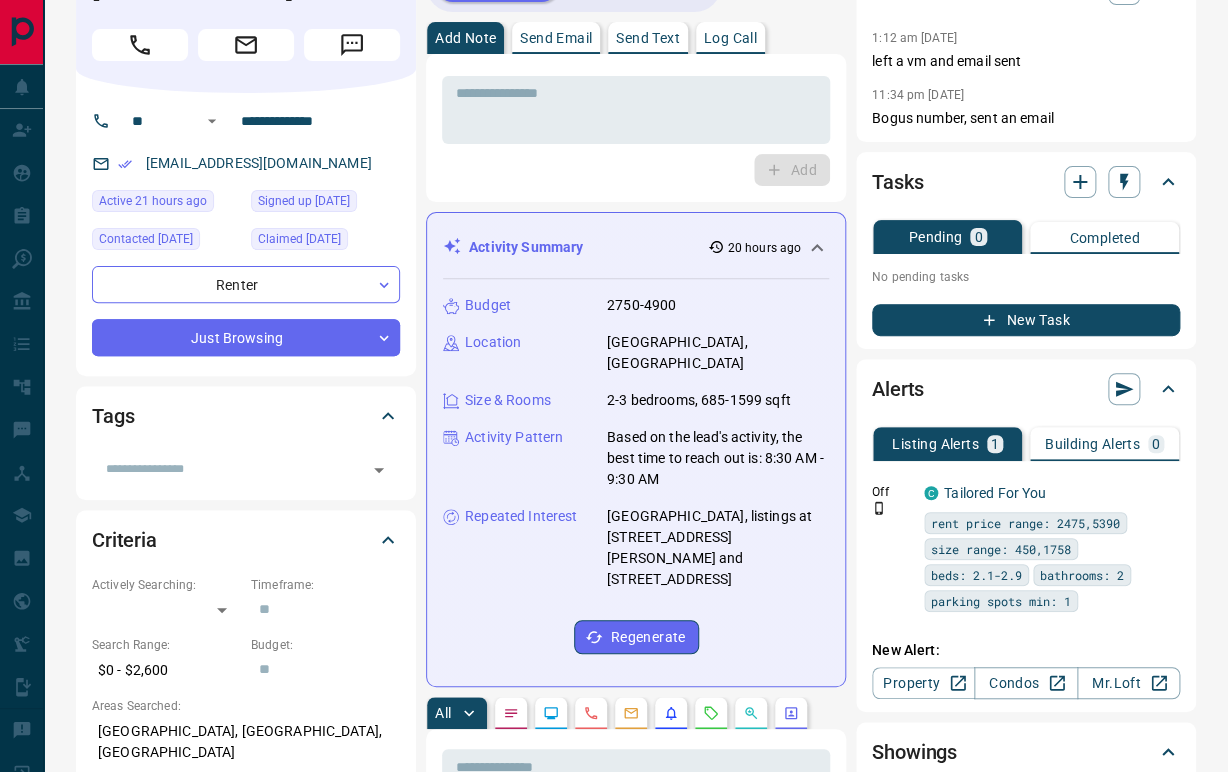 scroll, scrollTop: 111, scrollLeft: 0, axis: vertical 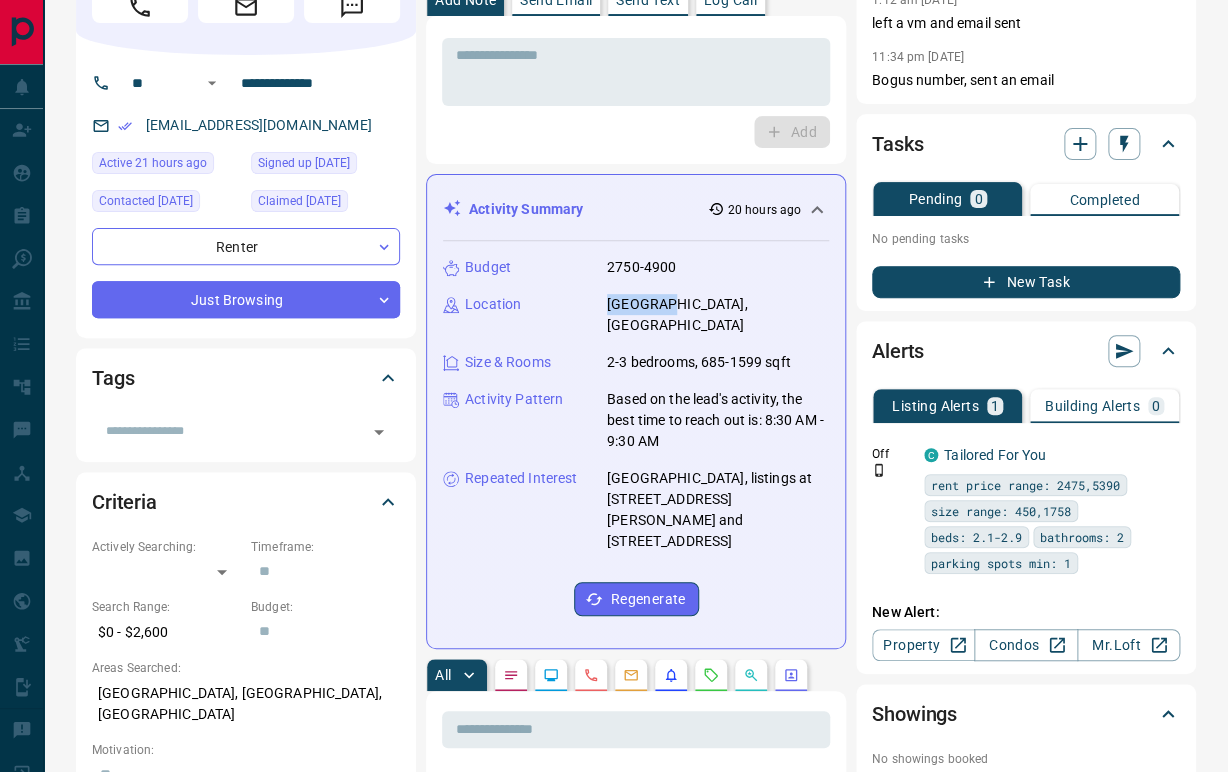 drag, startPoint x: 596, startPoint y: 297, endPoint x: 668, endPoint y: 301, distance: 72.11102 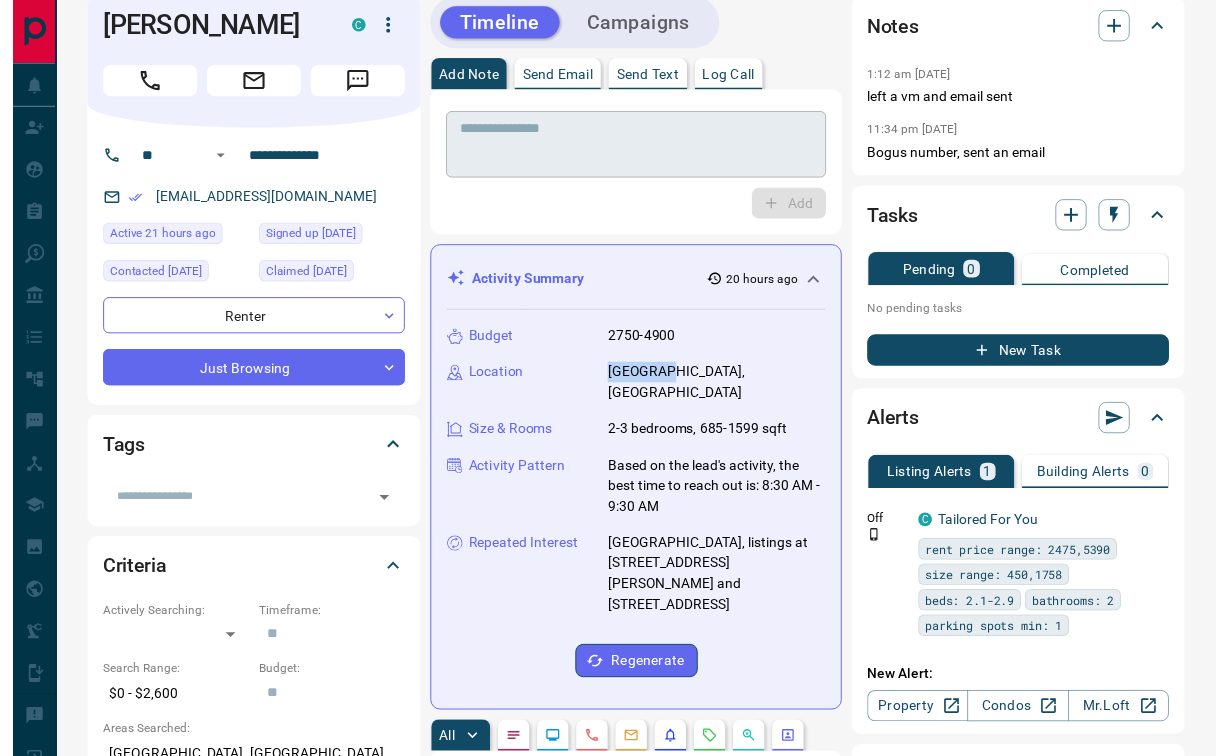 scroll, scrollTop: 0, scrollLeft: 0, axis: both 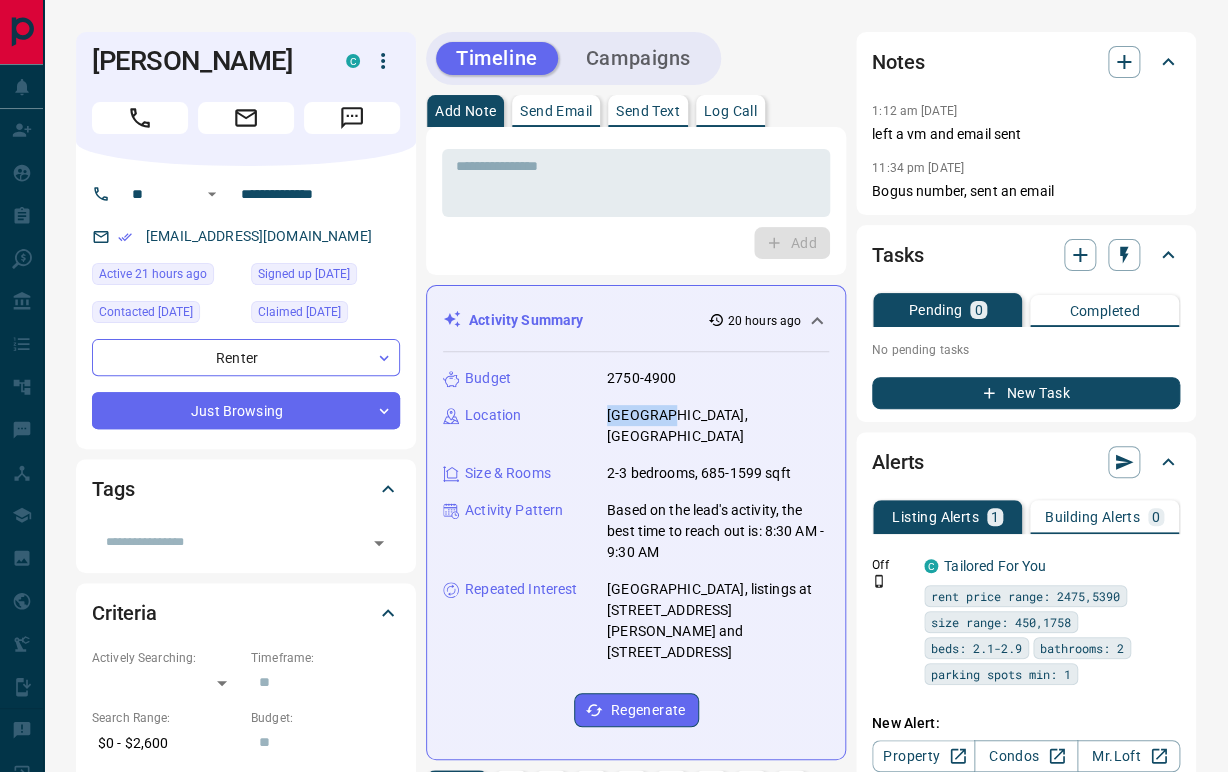 click on "Send Email" at bounding box center [556, 111] 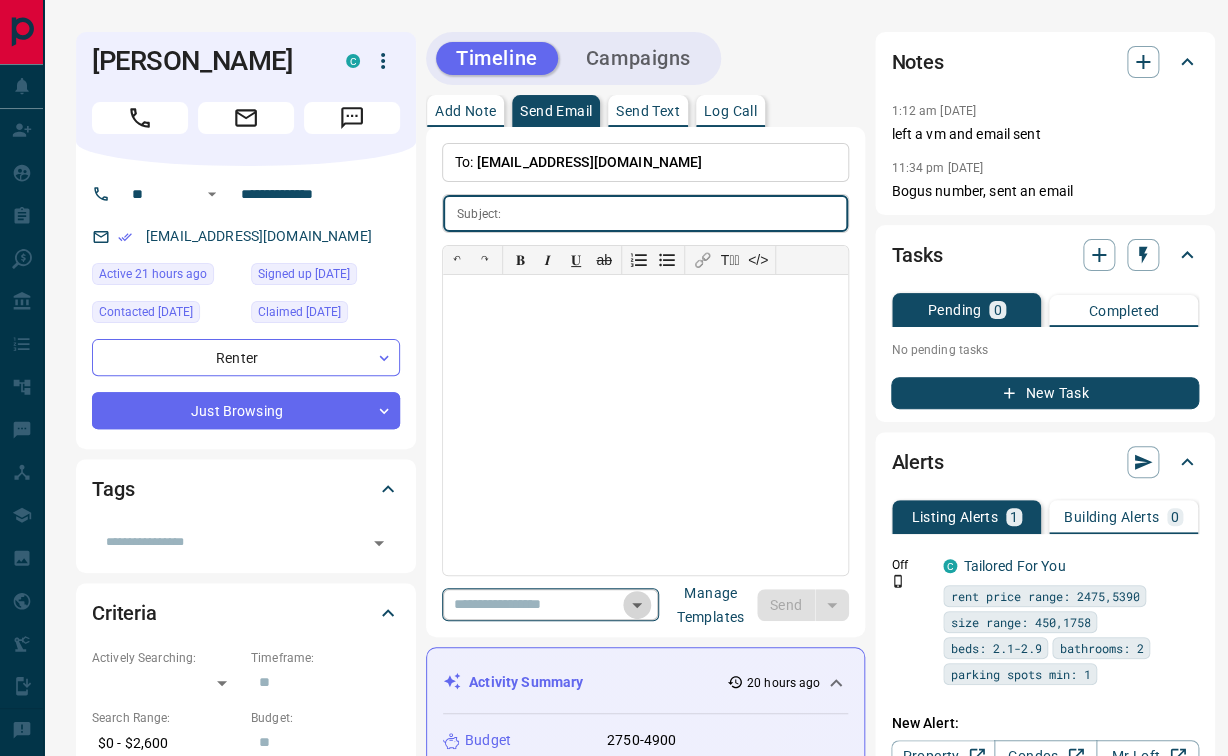 click 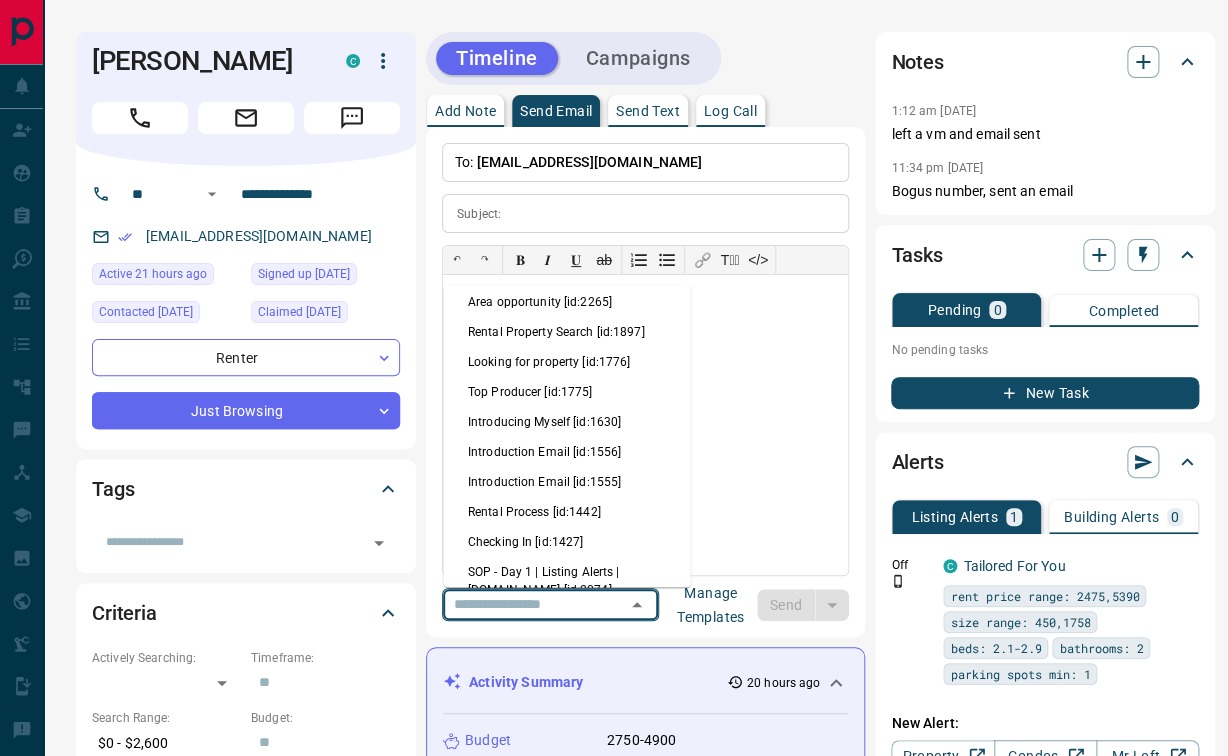 scroll, scrollTop: 333, scrollLeft: 0, axis: vertical 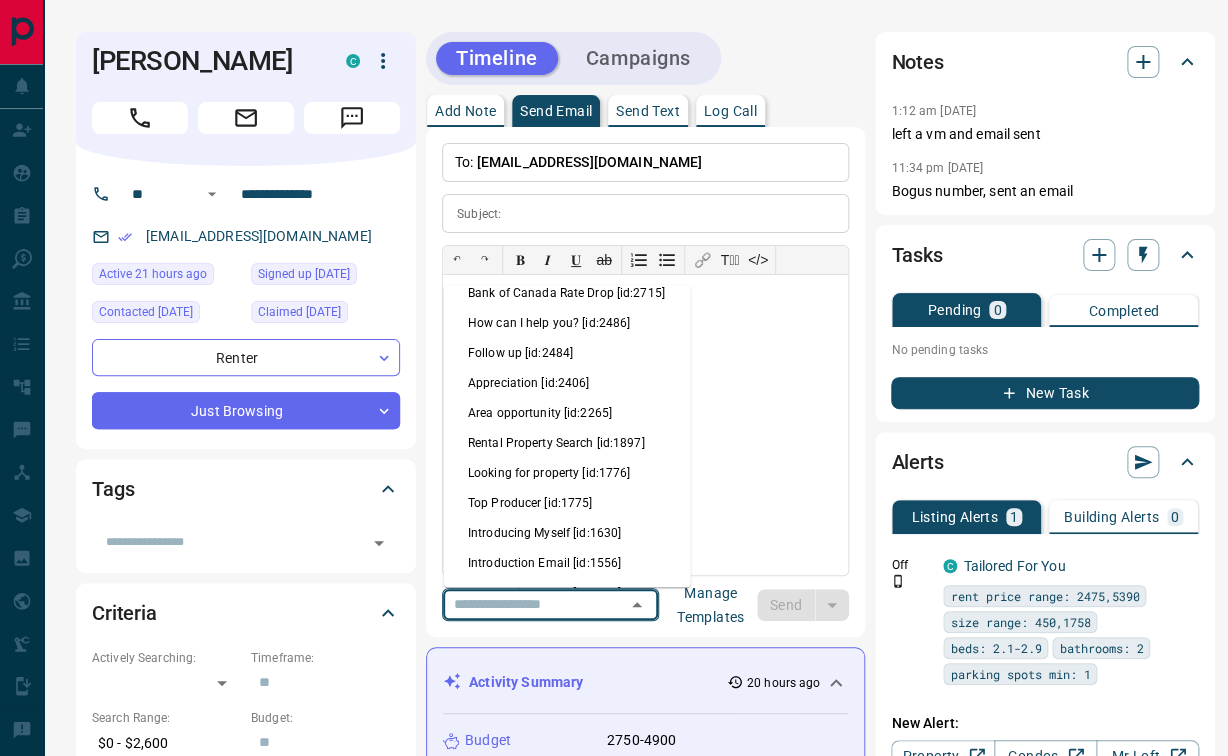 click on "Area opportunity [id:2265]" at bounding box center [567, 413] 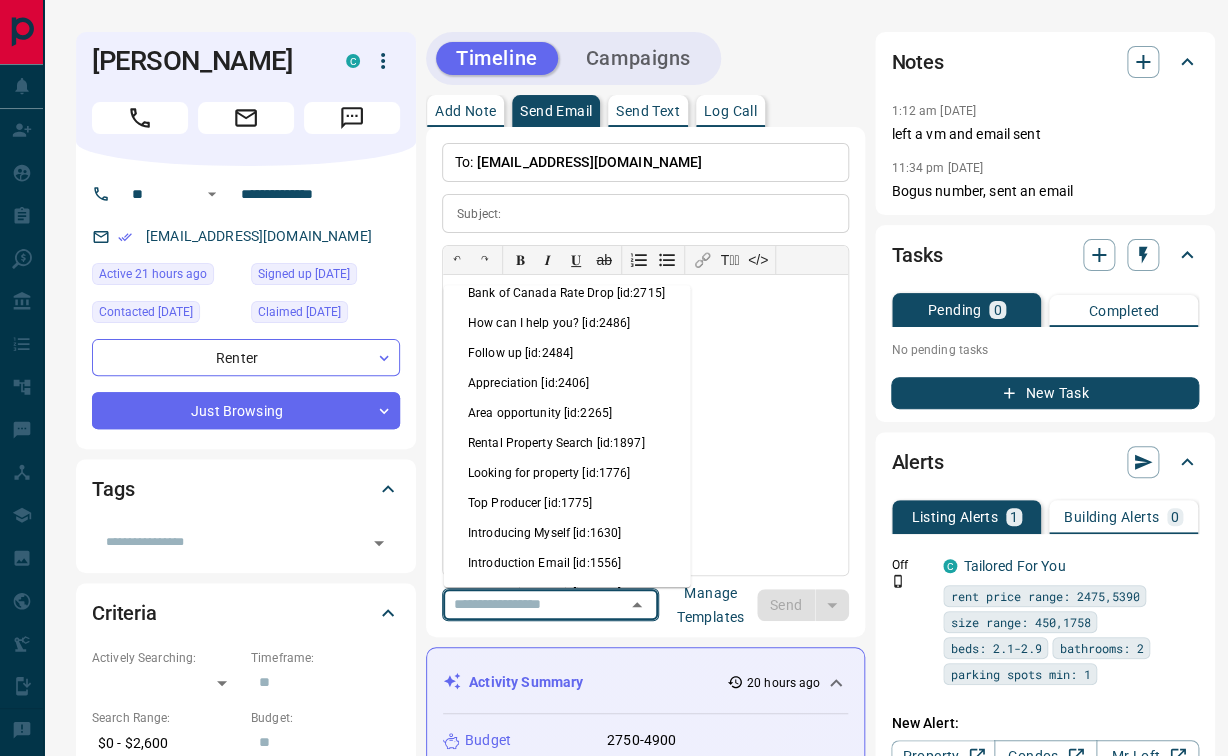 type on "**********" 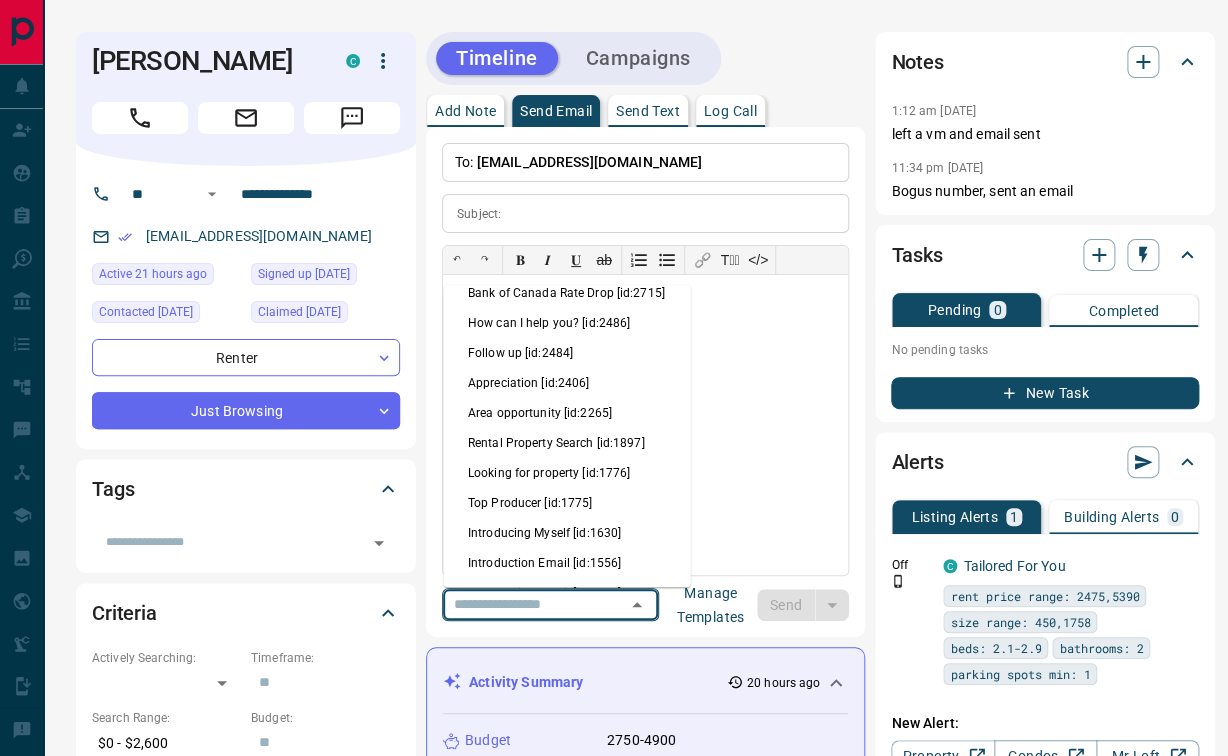 type on "**********" 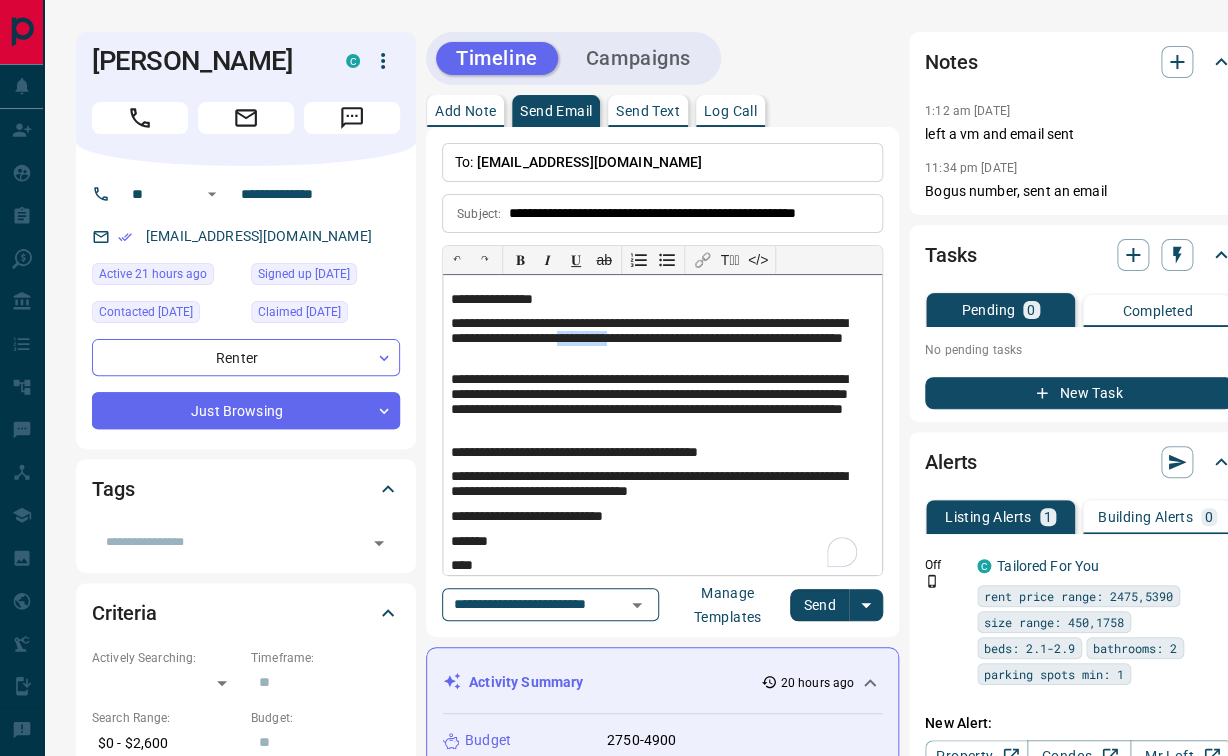 drag, startPoint x: 699, startPoint y: 340, endPoint x: 779, endPoint y: 338, distance: 80.024994 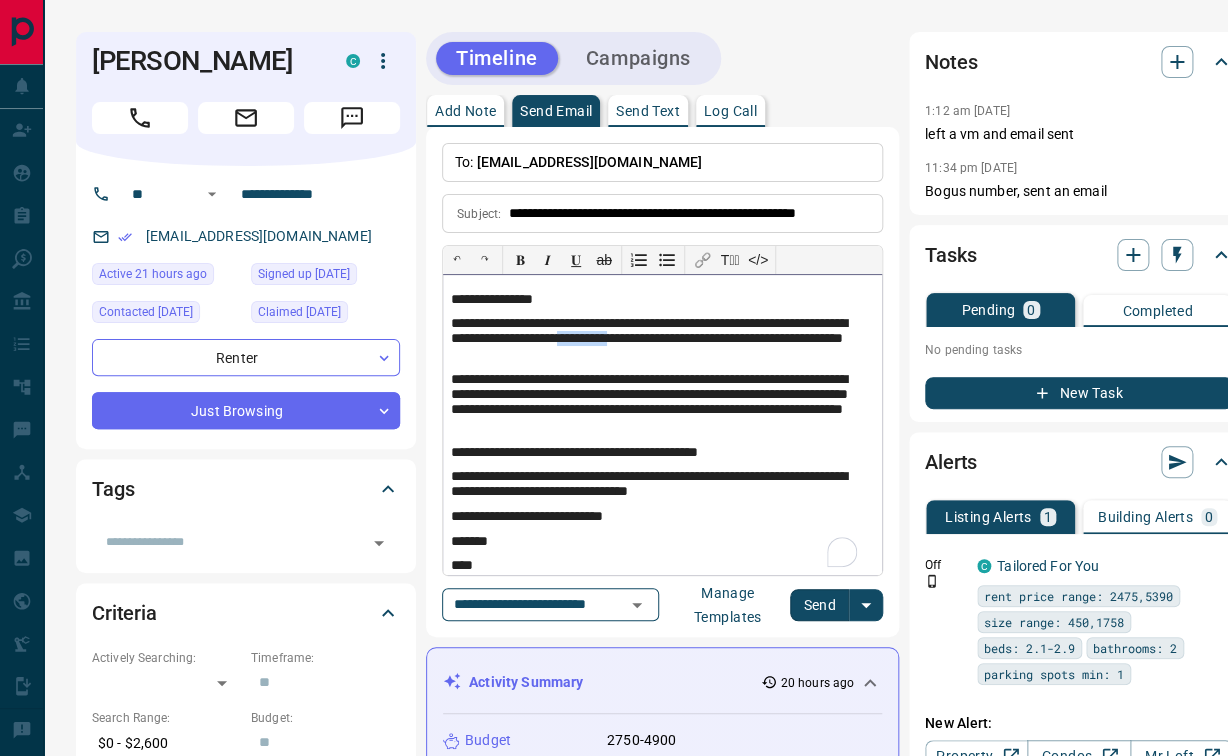 click on "**********" at bounding box center [654, 340] 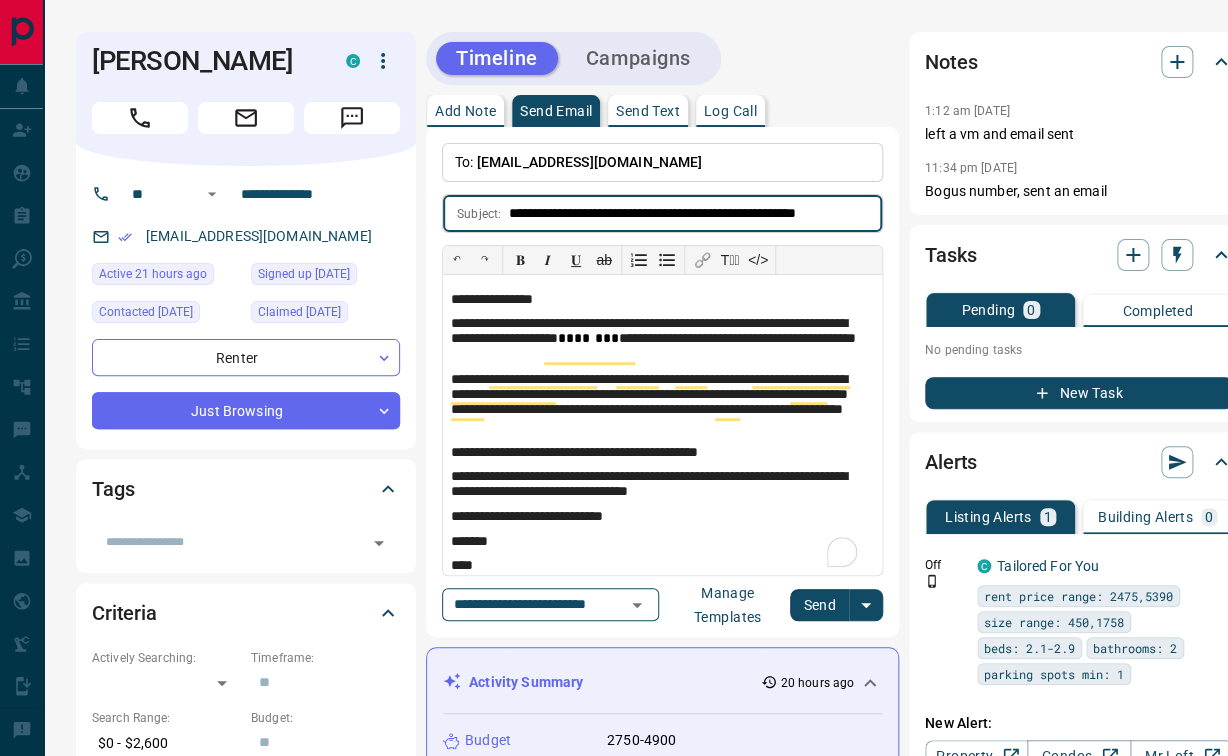 drag, startPoint x: 662, startPoint y: 212, endPoint x: 742, endPoint y: 209, distance: 80.05623 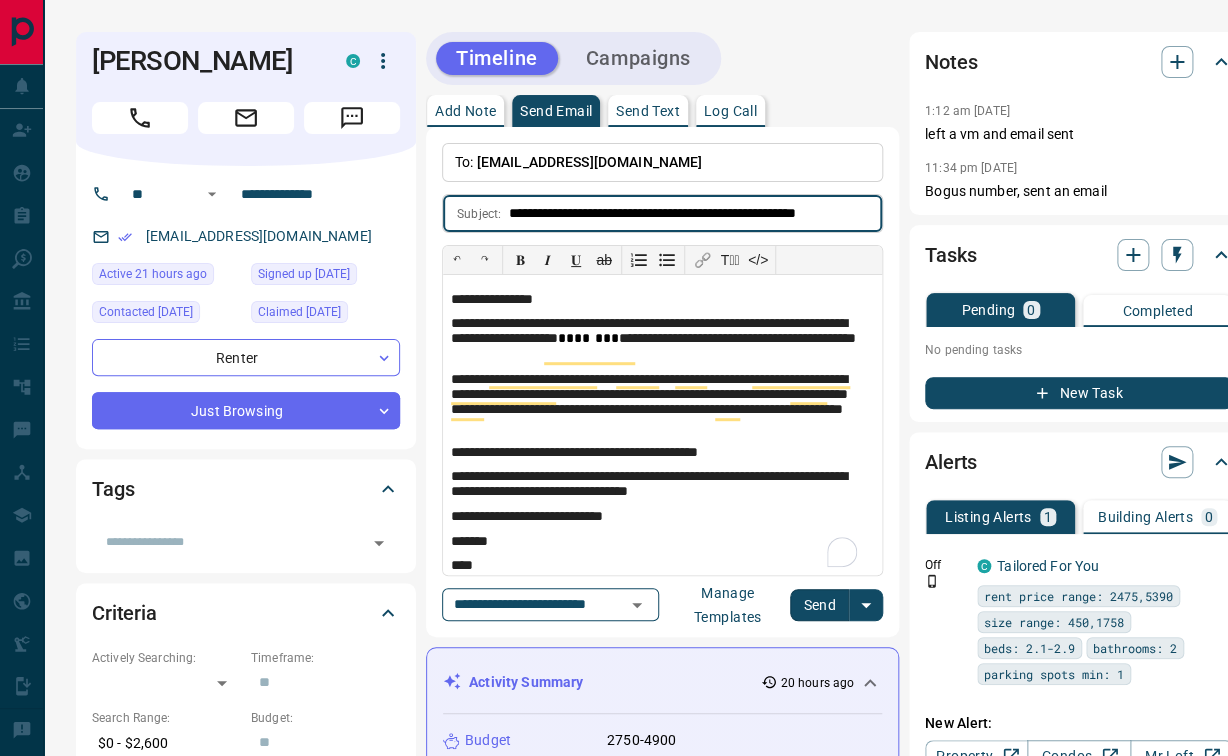 click on "**********" at bounding box center (695, 213) 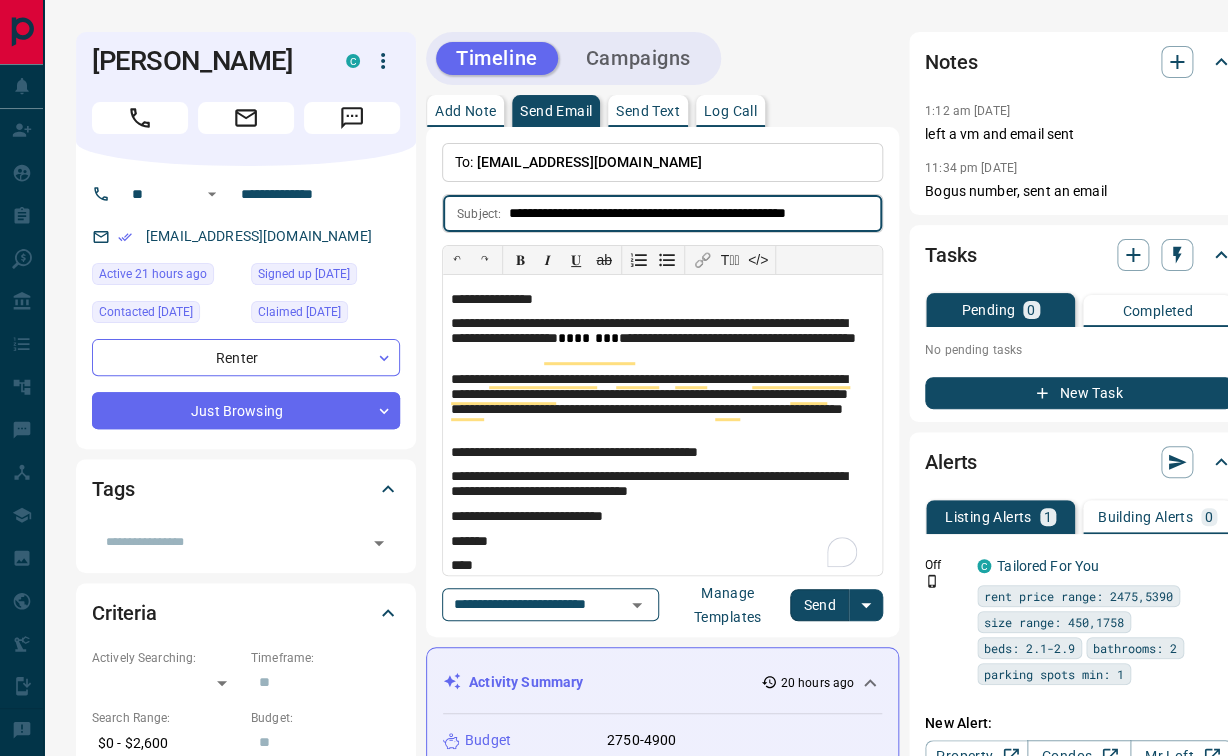 type on "**********" 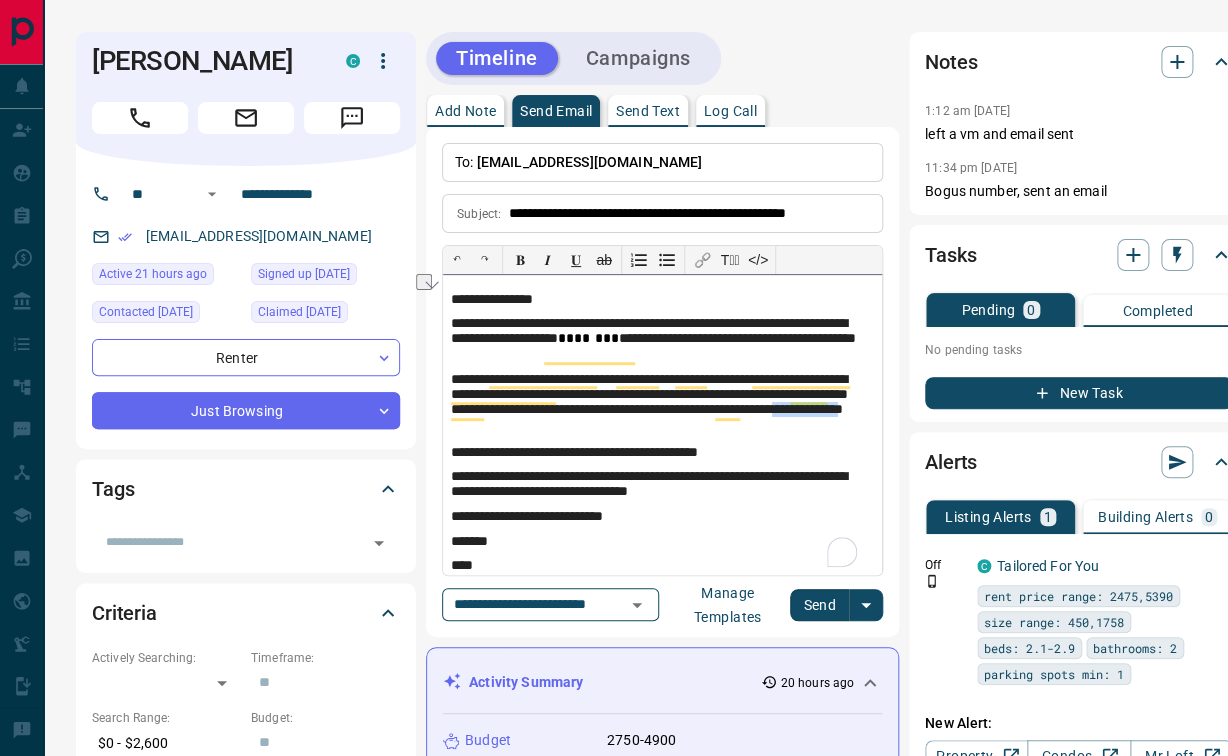 drag, startPoint x: 638, startPoint y: 430, endPoint x: 726, endPoint y: 424, distance: 88.20431 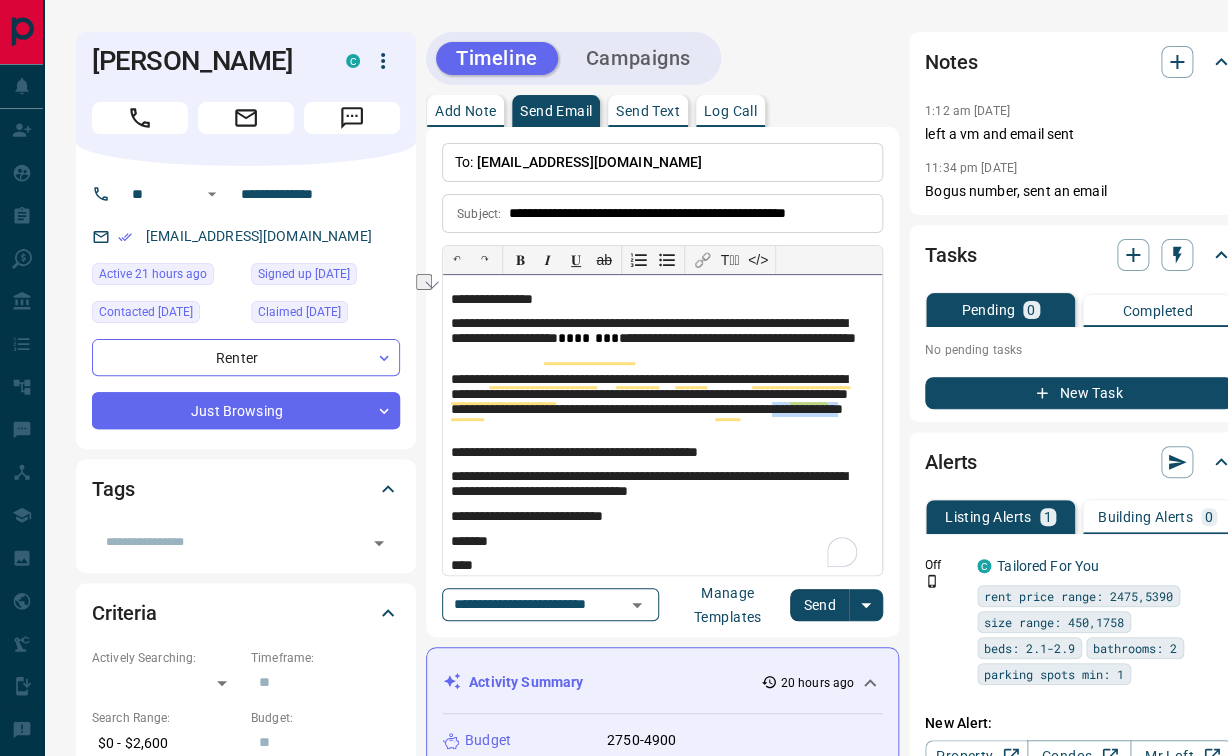 click on "**********" at bounding box center (654, 404) 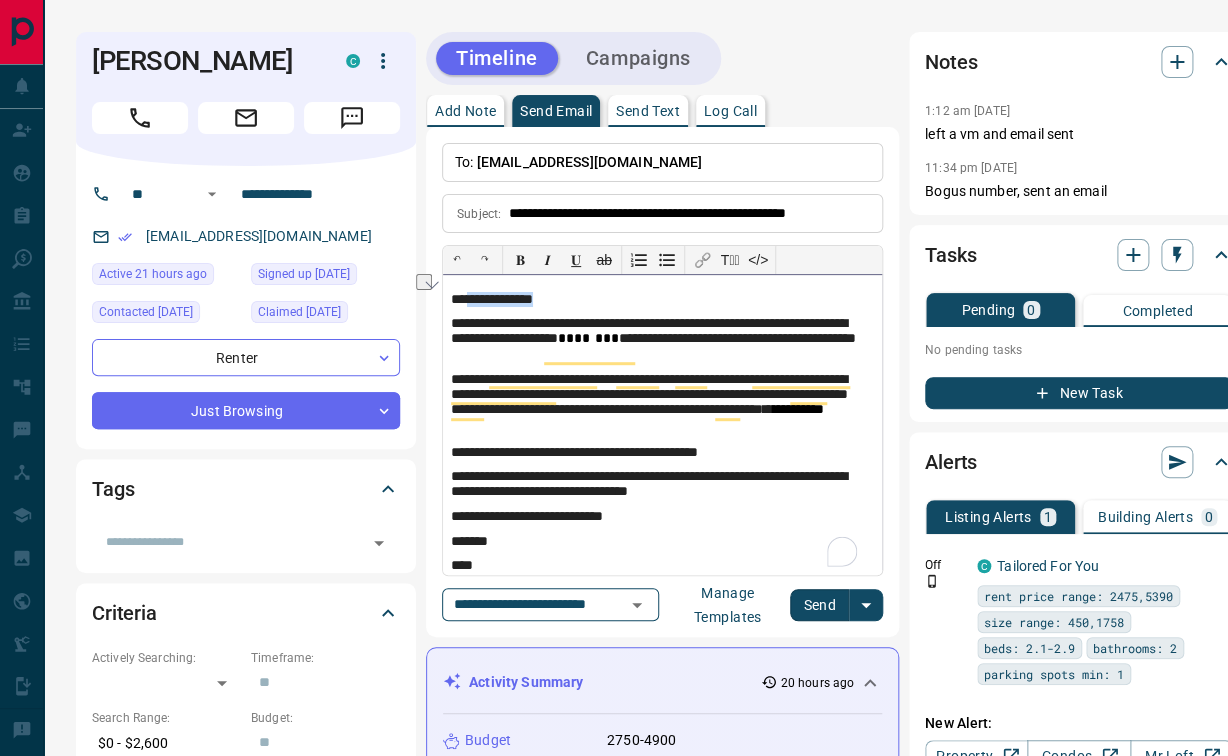 drag, startPoint x: 568, startPoint y: 298, endPoint x: 466, endPoint y: 297, distance: 102.0049 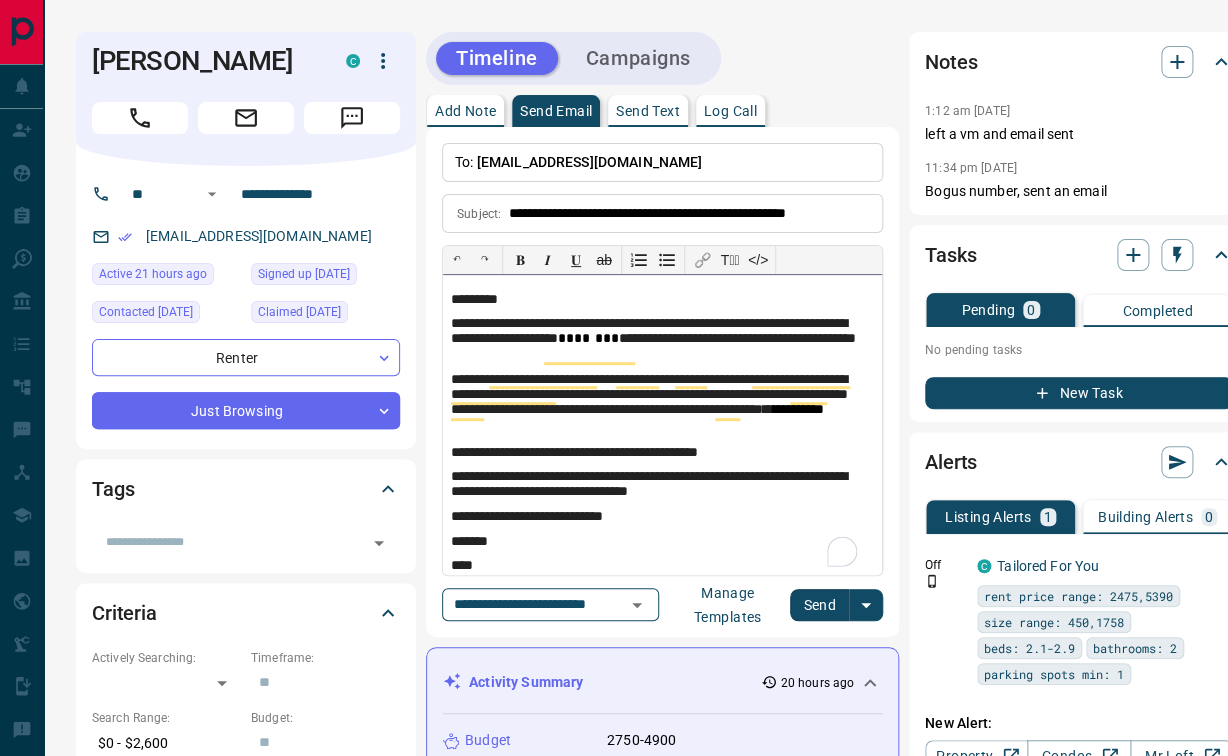 click on "*******" at bounding box center [654, 542] 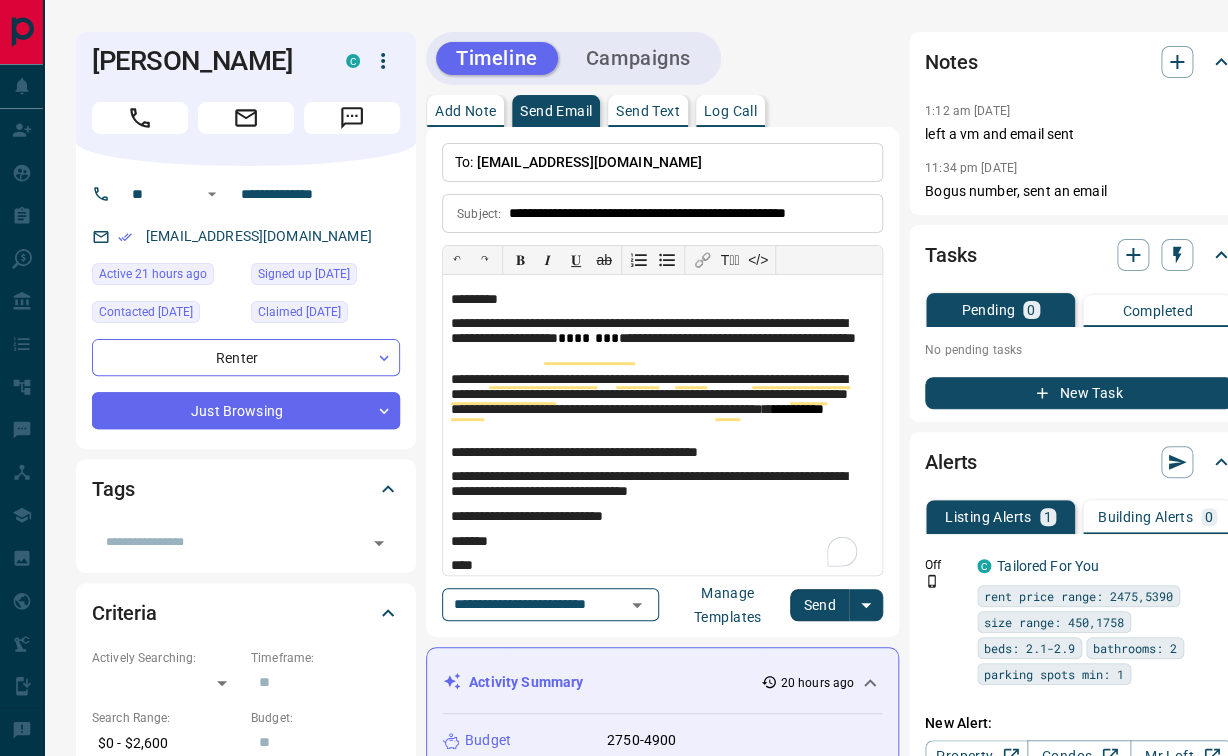click on "Send" at bounding box center (819, 605) 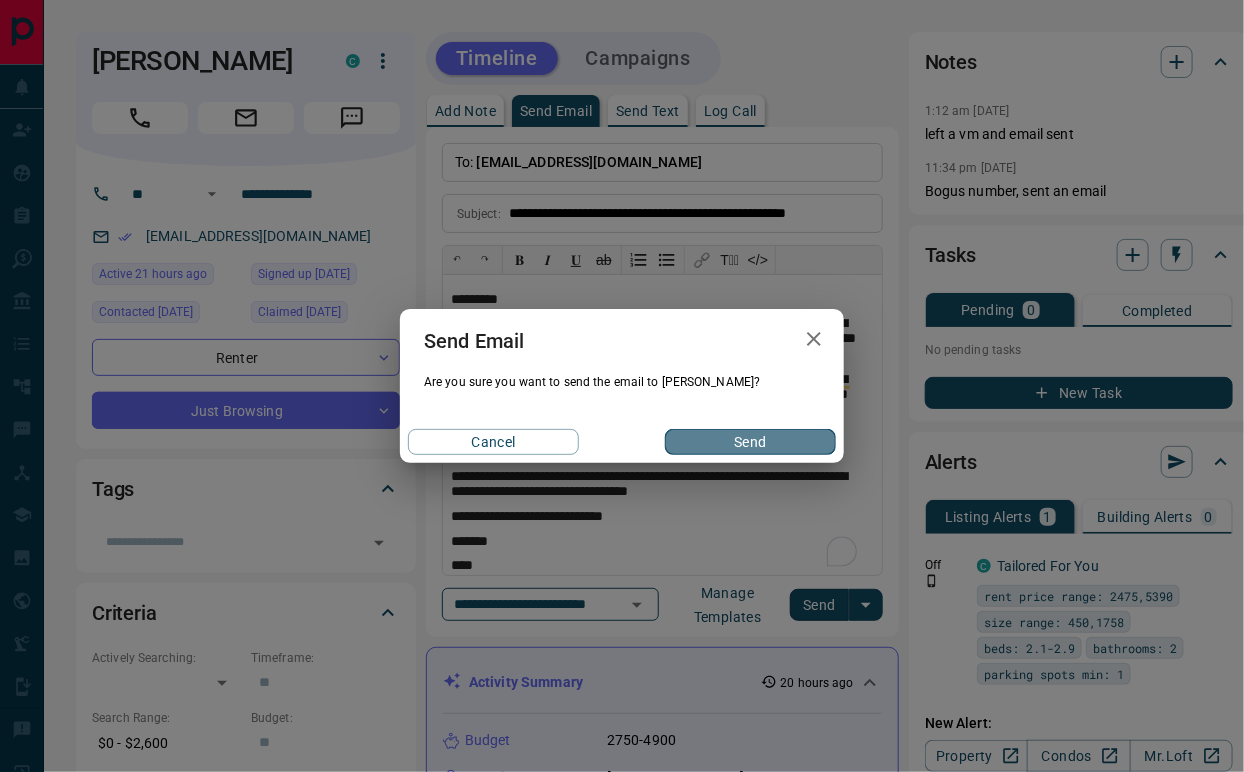 click on "Send" at bounding box center [750, 442] 